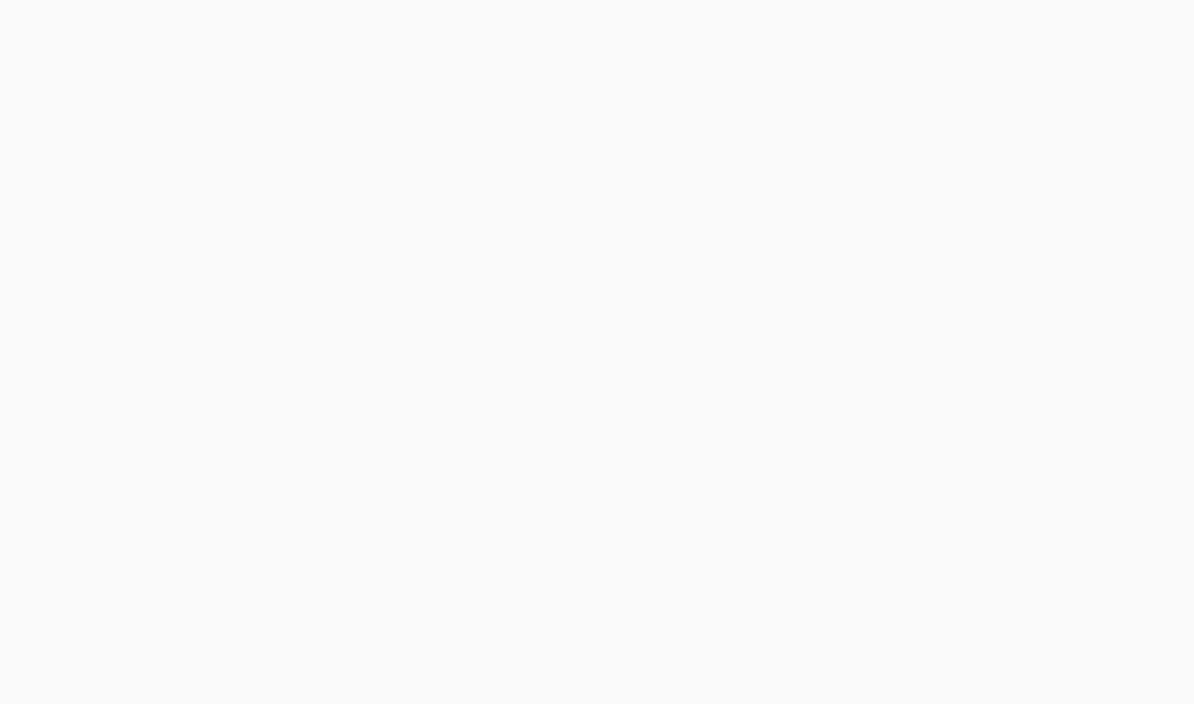 scroll, scrollTop: 0, scrollLeft: 0, axis: both 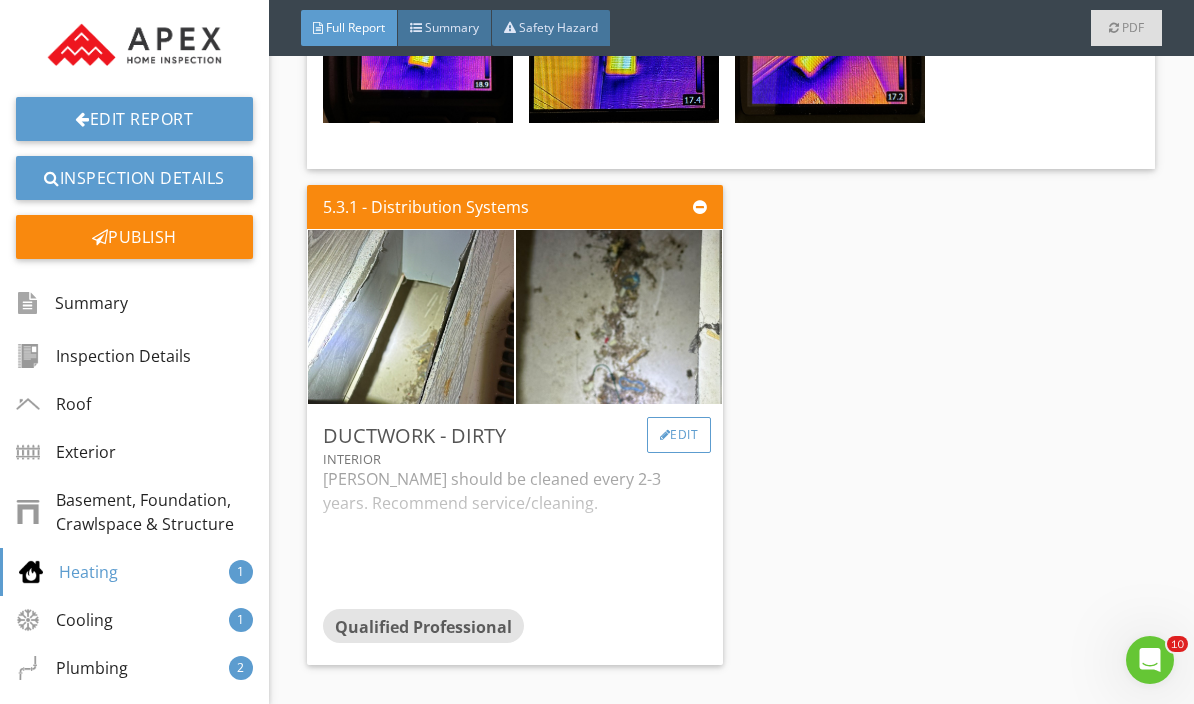click on "Edit" at bounding box center (679, 435) 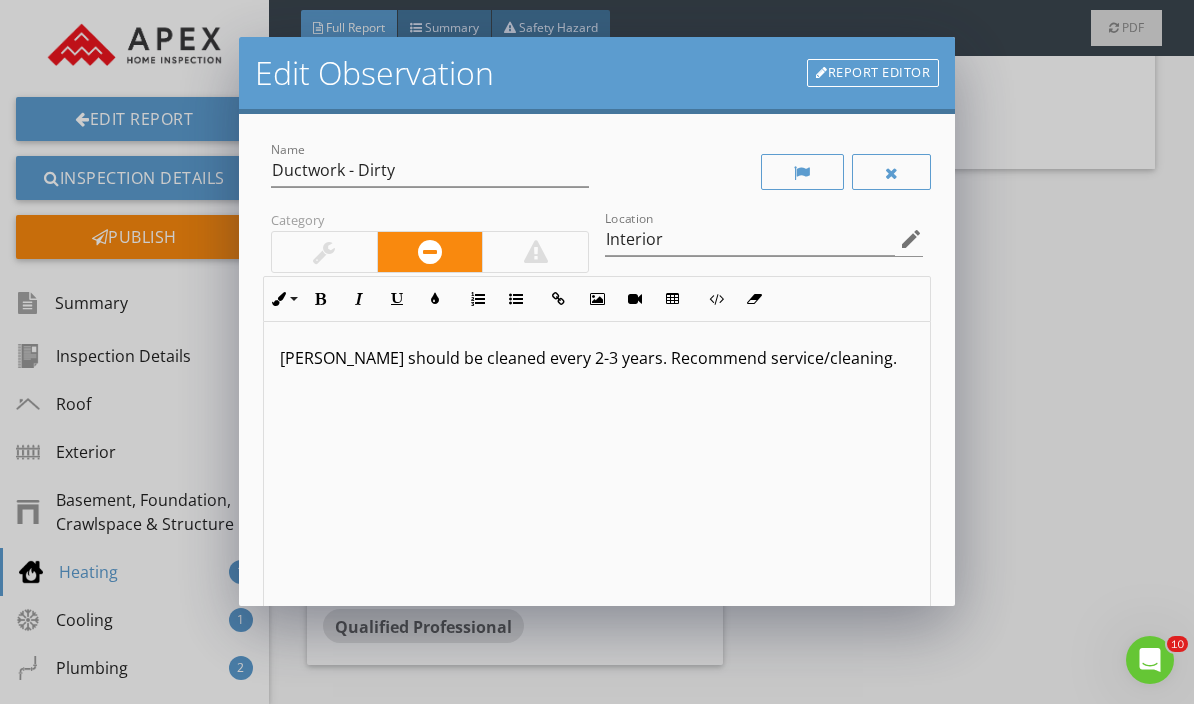 click at bounding box center [324, 252] 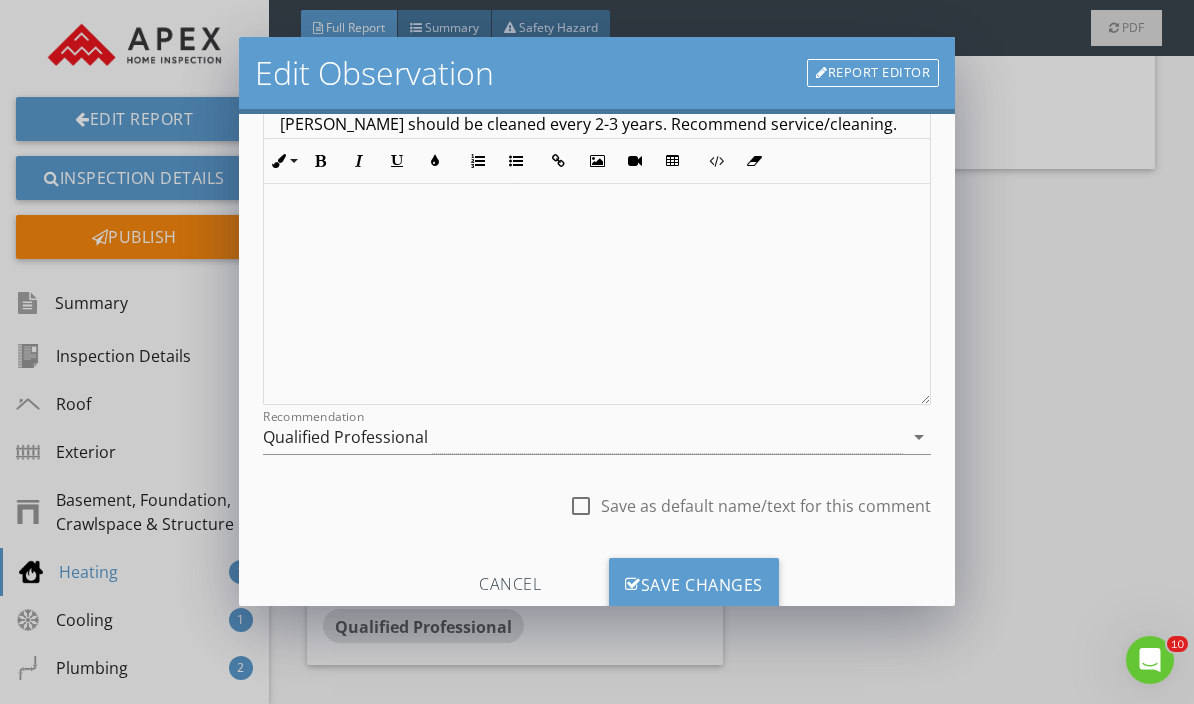 scroll, scrollTop: 233, scrollLeft: 0, axis: vertical 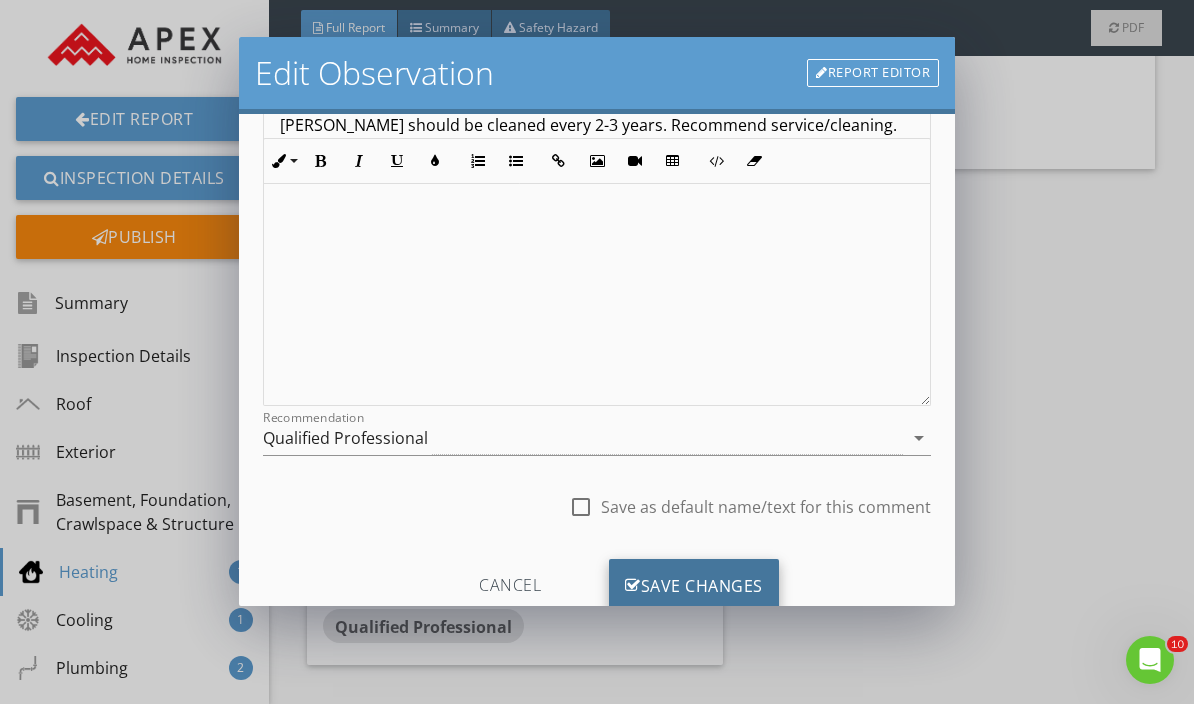 click on "Save Changes" at bounding box center (694, 586) 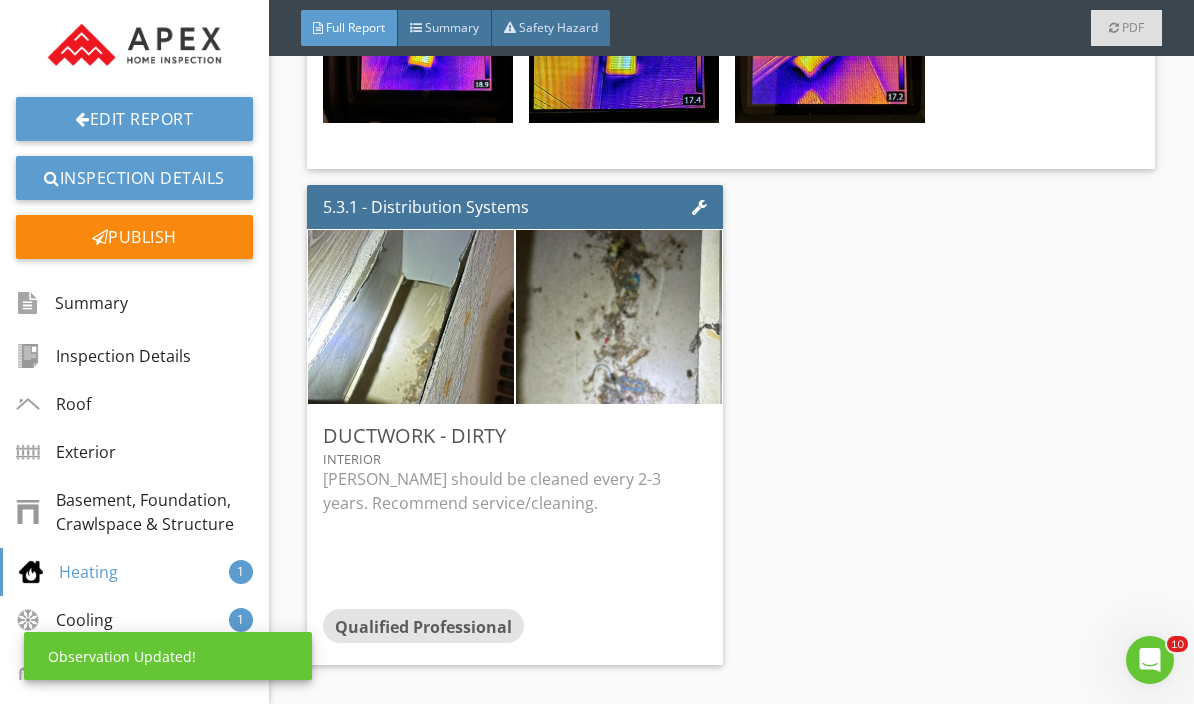 scroll, scrollTop: 0, scrollLeft: 0, axis: both 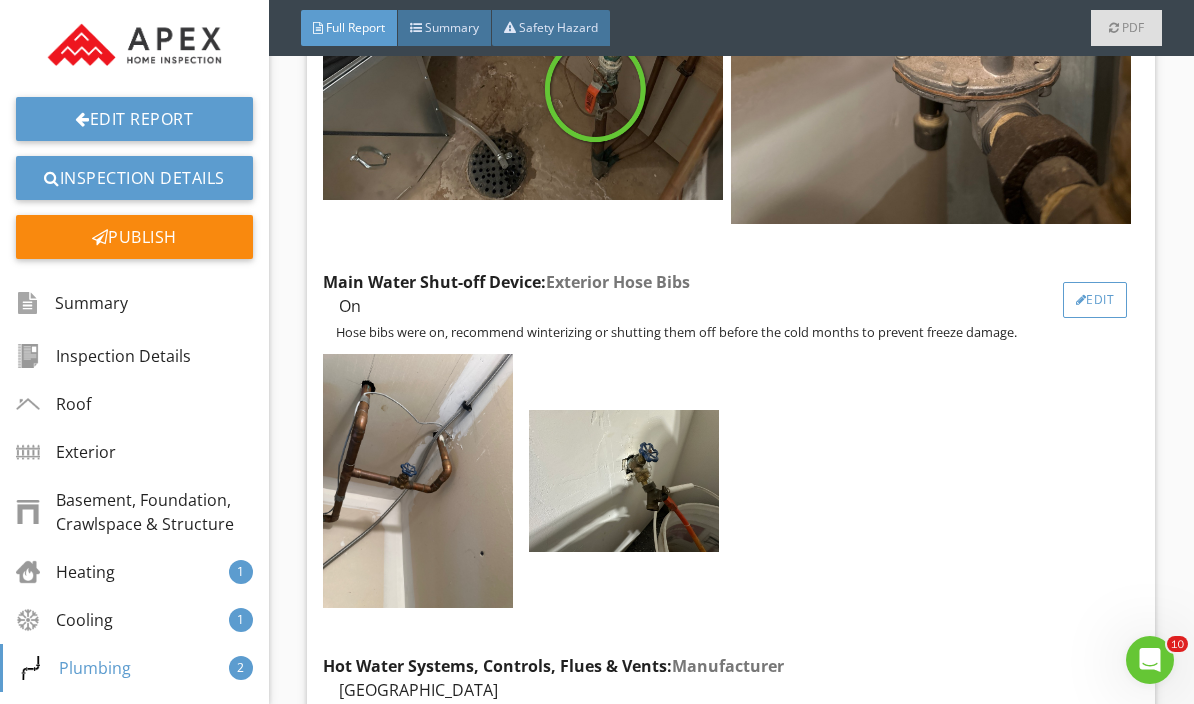 click on "Edit" at bounding box center (1095, 300) 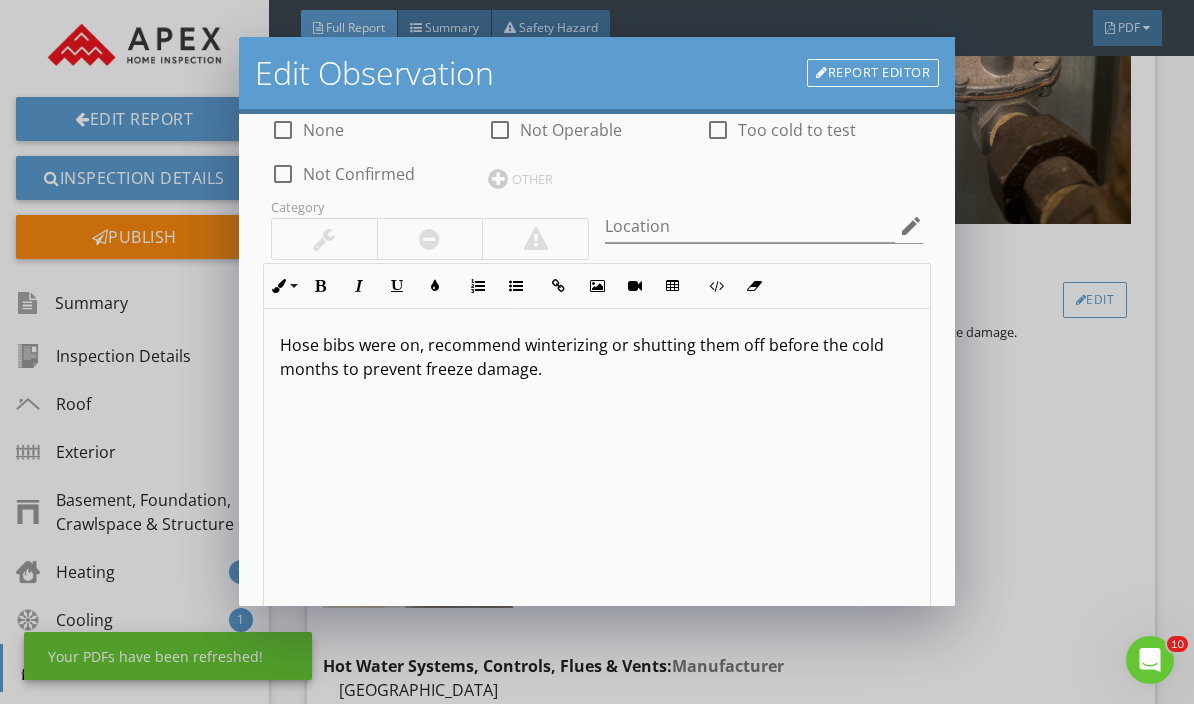 scroll, scrollTop: 100, scrollLeft: 0, axis: vertical 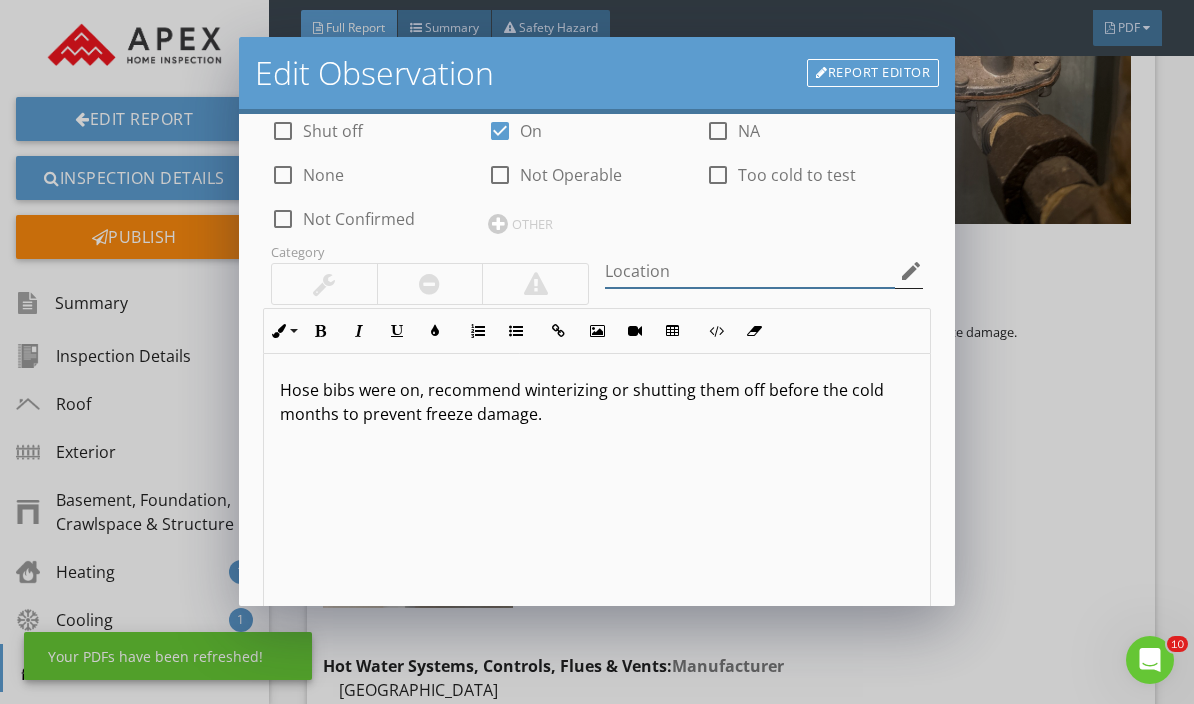 click at bounding box center (750, 271) 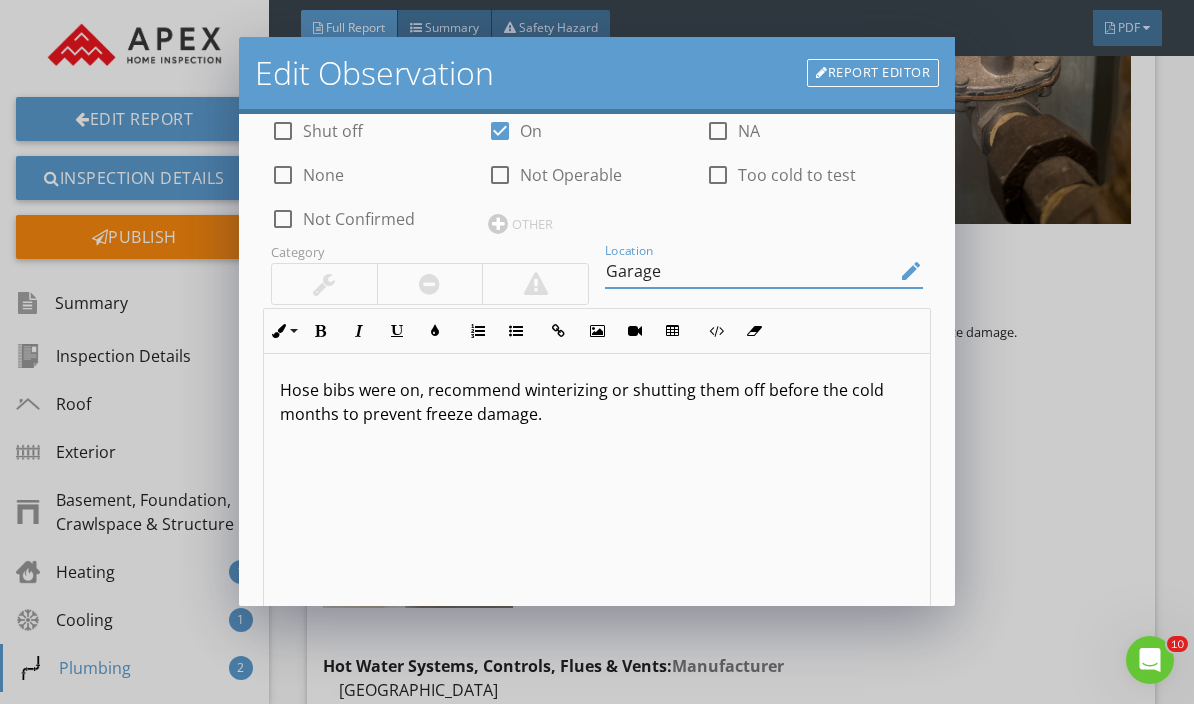 type on "Garage" 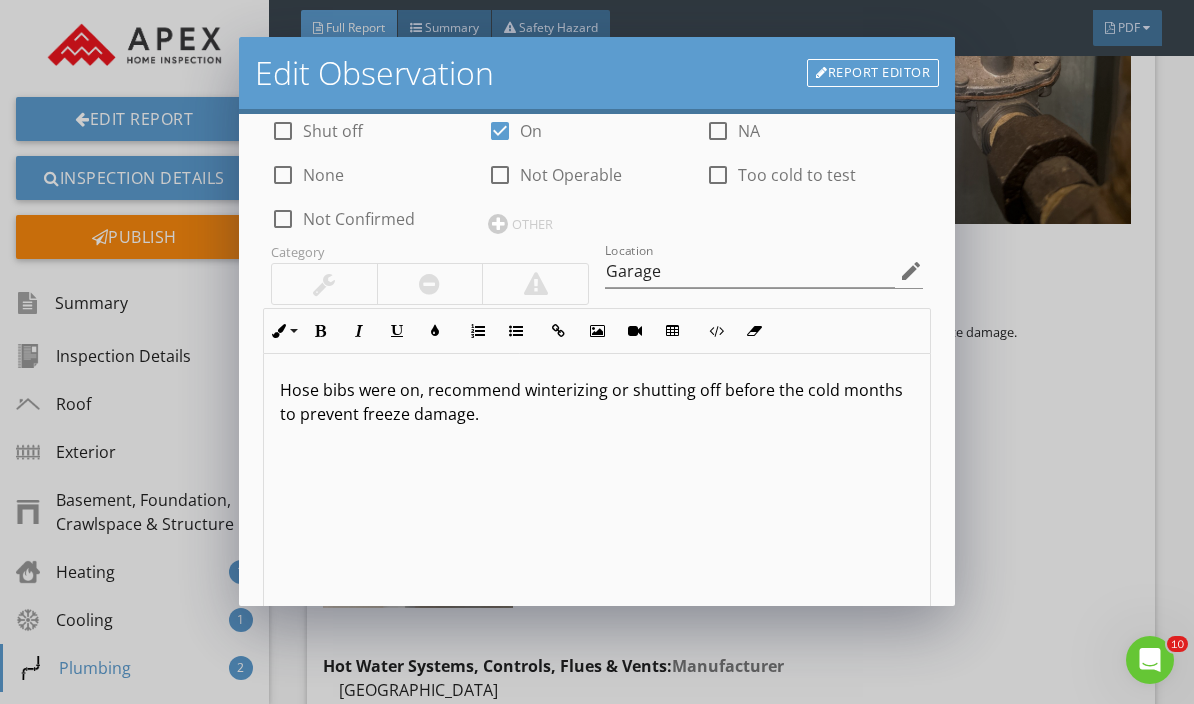 click on "Hose bibs were on, recommend winterizing or shutting off before the cold months to prevent freeze damage." at bounding box center (597, 402) 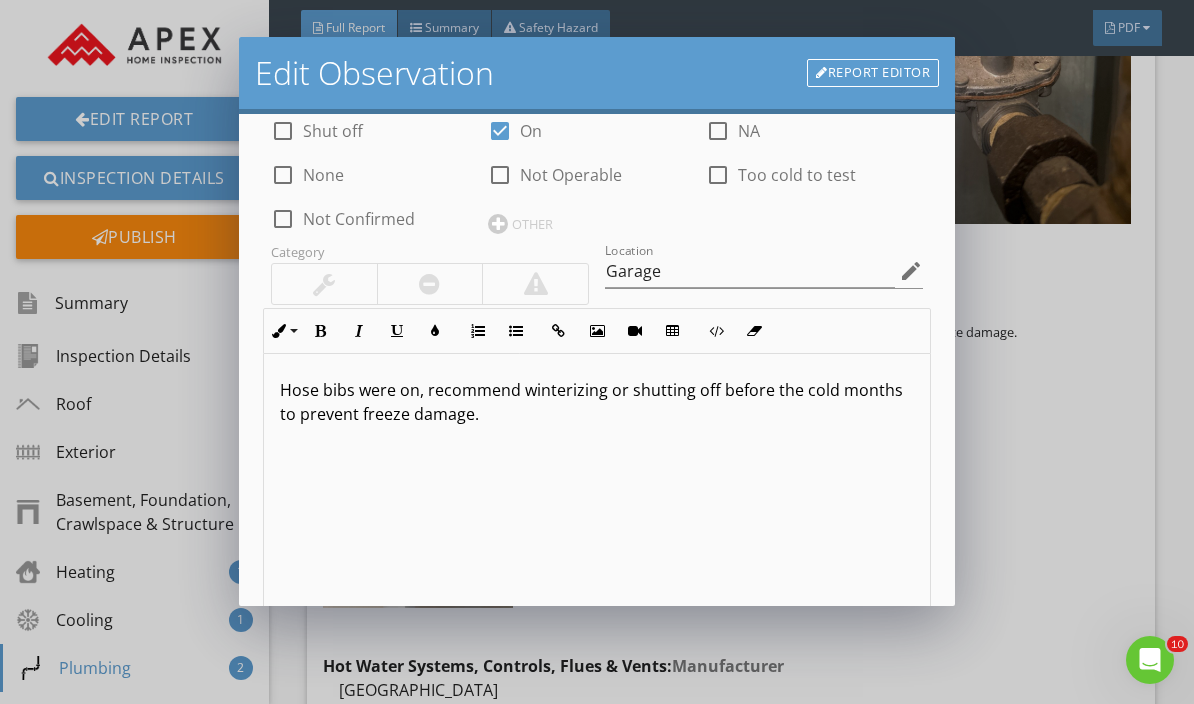 click on "Hose bibs were on, recommend winterizing or shutting off before the cold months to prevent freeze damage." at bounding box center [597, 402] 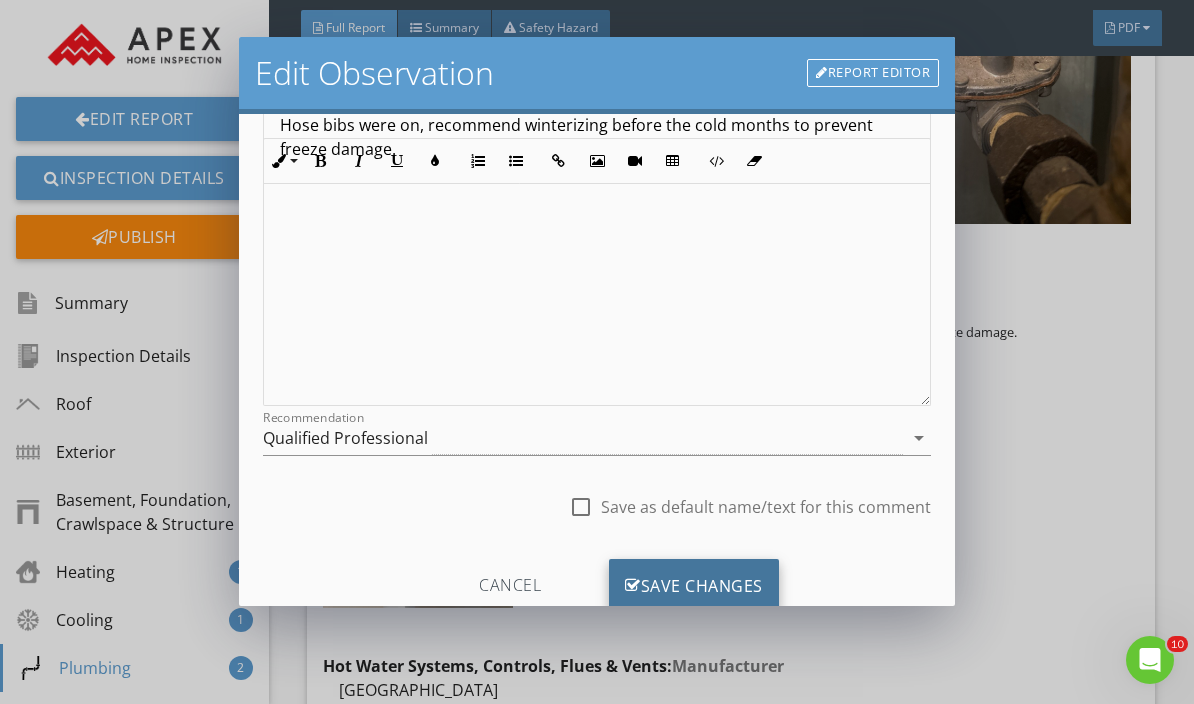 click on "Save Changes" at bounding box center (694, 586) 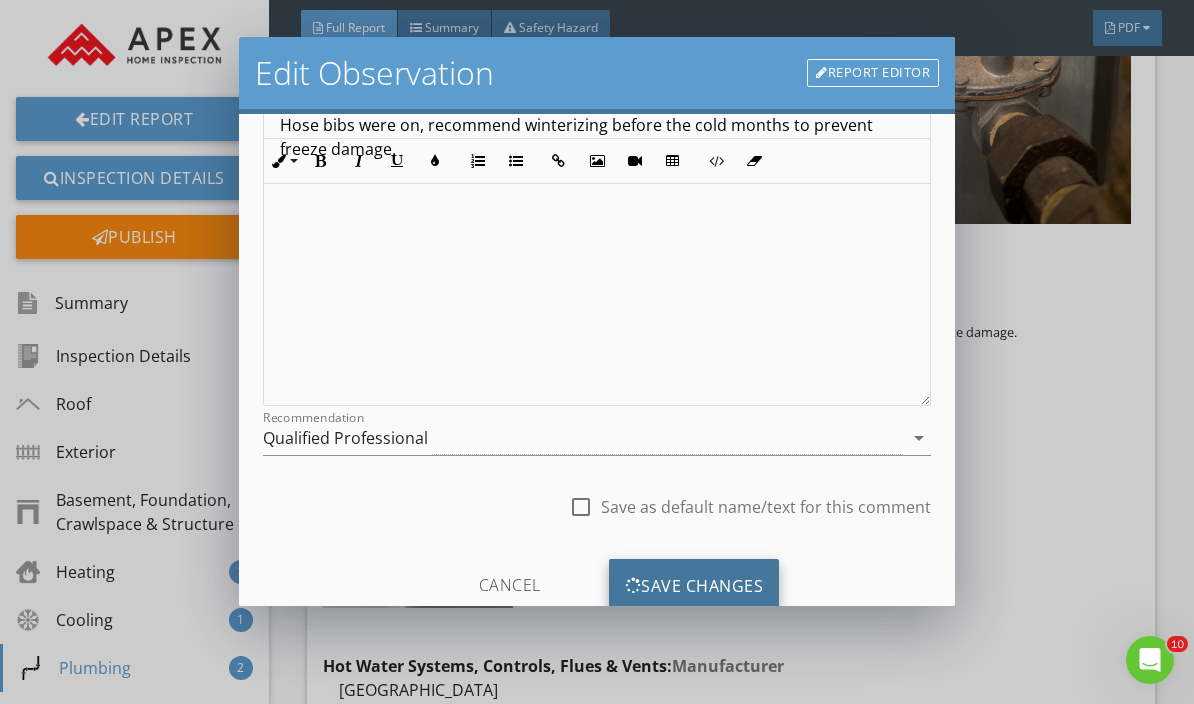 scroll, scrollTop: 128, scrollLeft: 0, axis: vertical 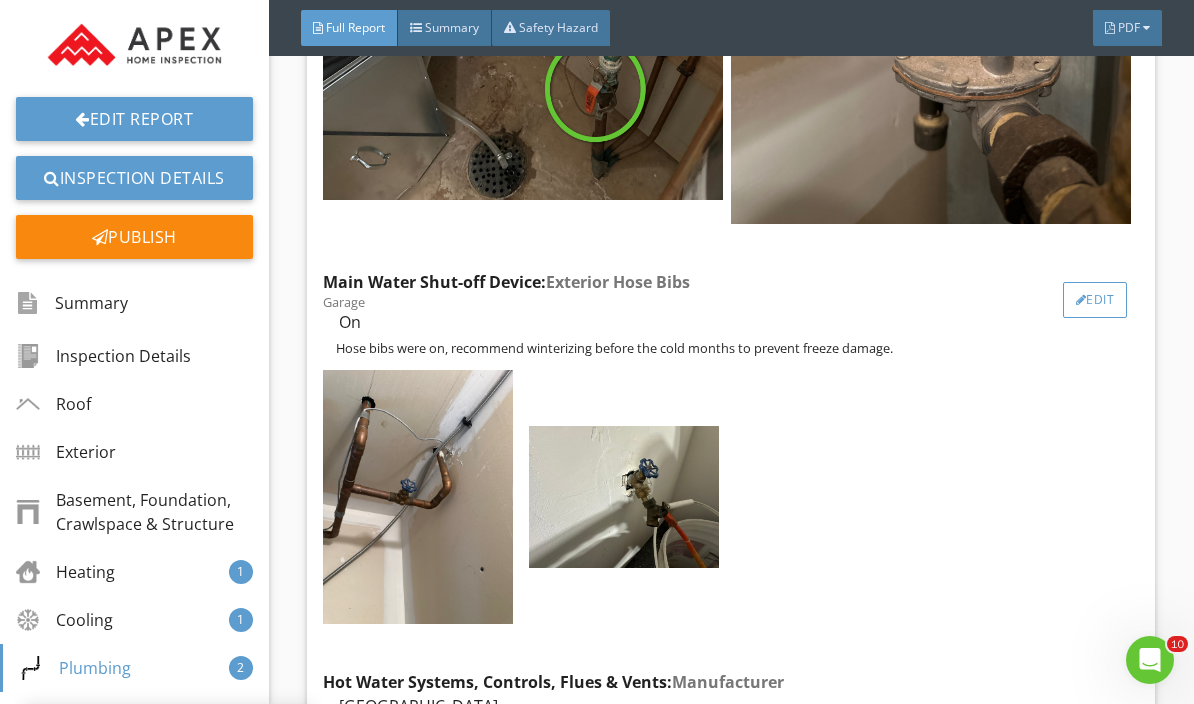 click on "Edit" at bounding box center [1095, 300] 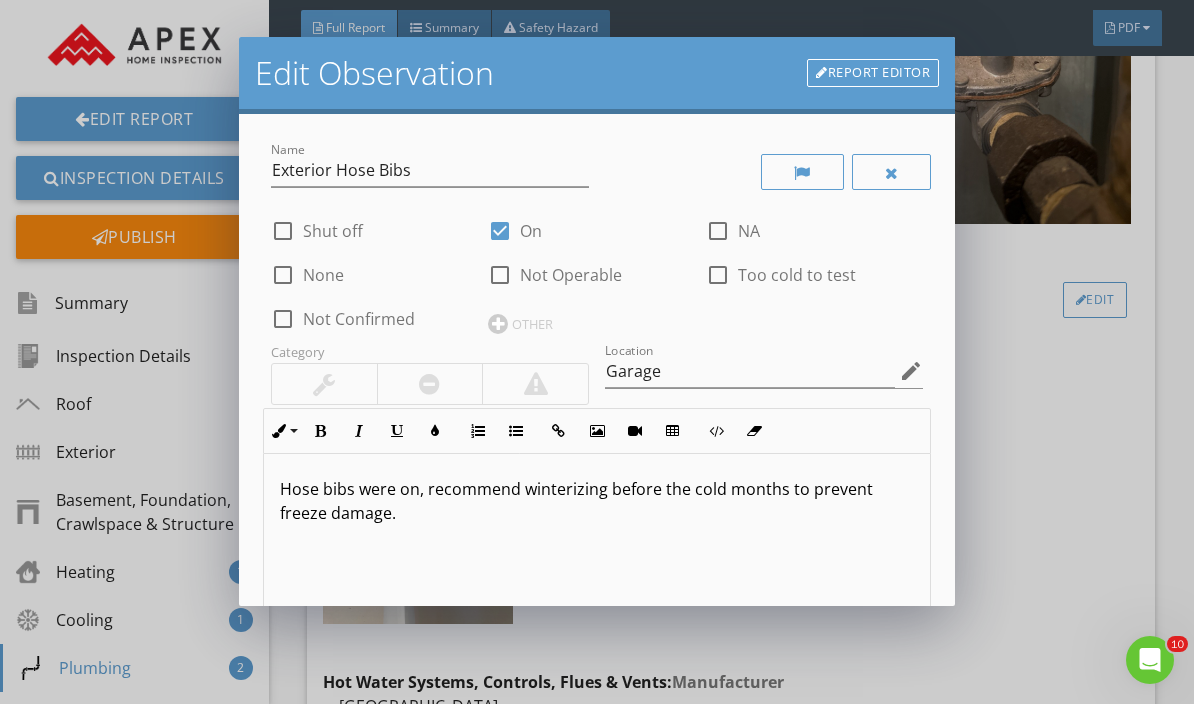 scroll, scrollTop: 16, scrollLeft: 0, axis: vertical 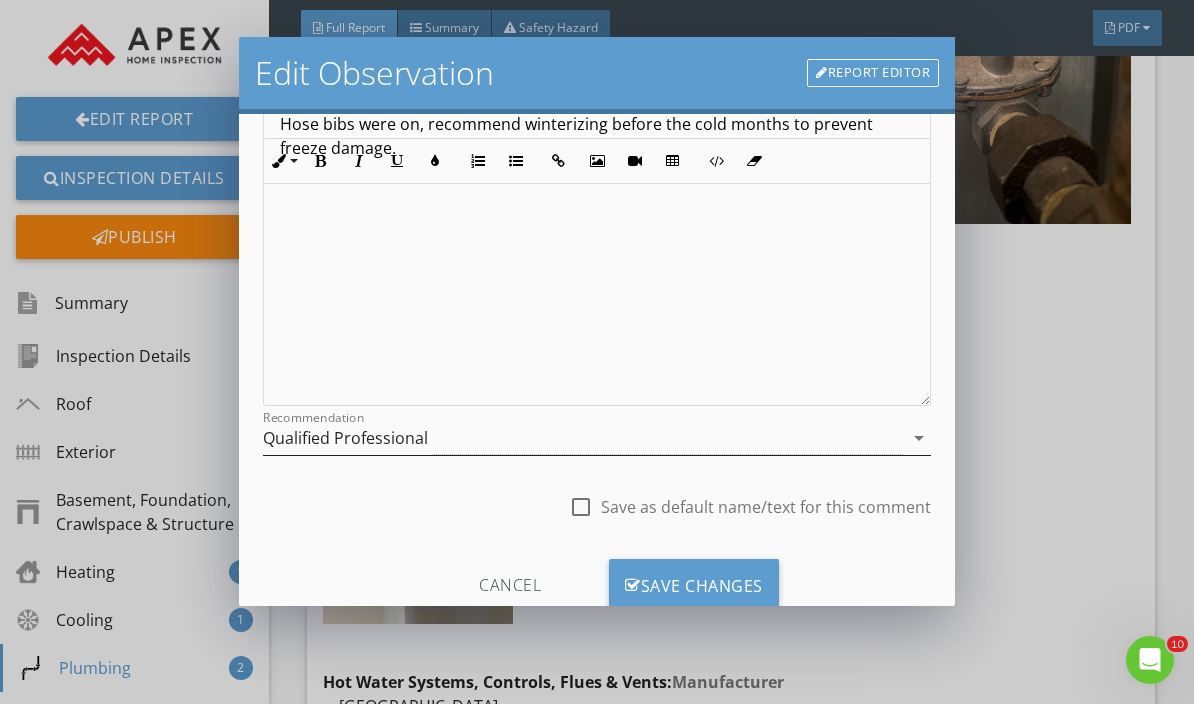 click on "Qualified Professional" at bounding box center (583, 438) 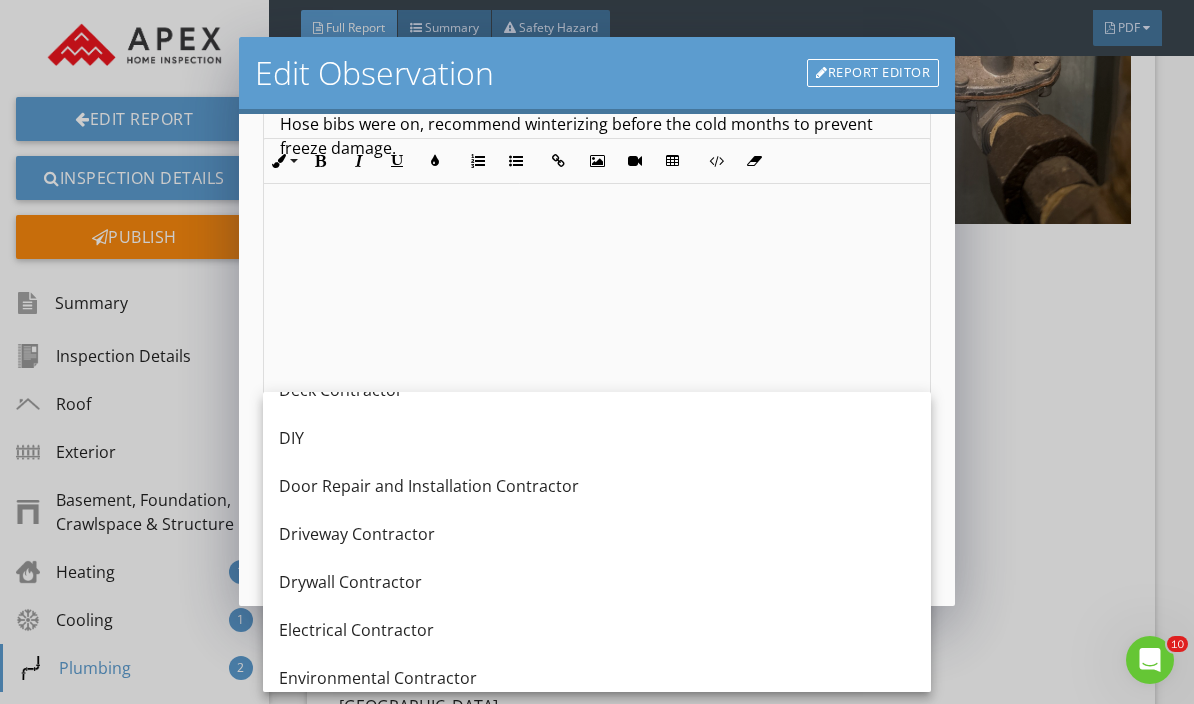 scroll, scrollTop: 551, scrollLeft: 0, axis: vertical 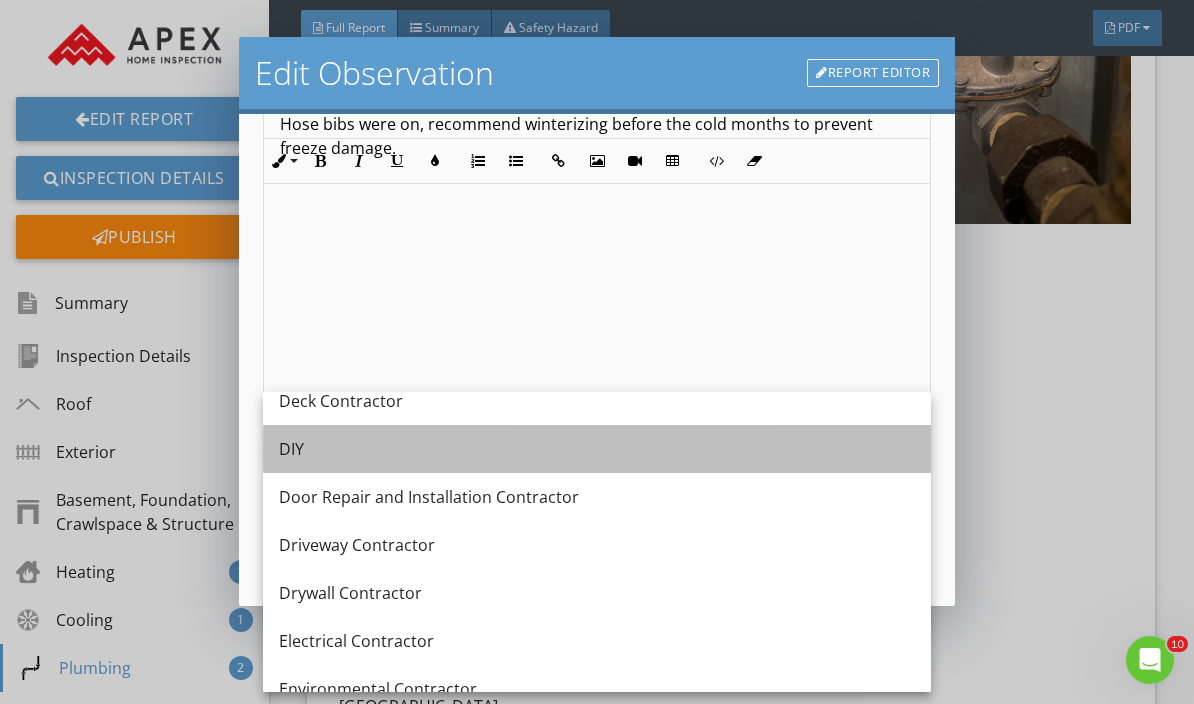 click on "DIY" at bounding box center (597, 449) 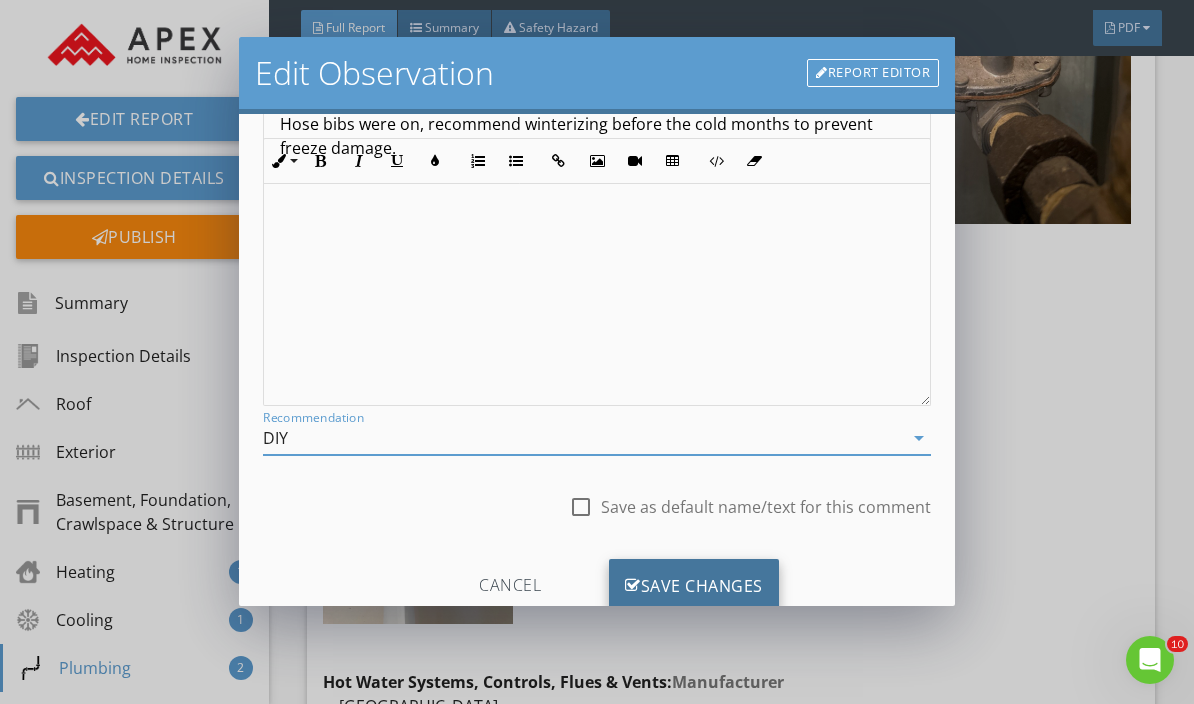 click on "Save Changes" at bounding box center (694, 586) 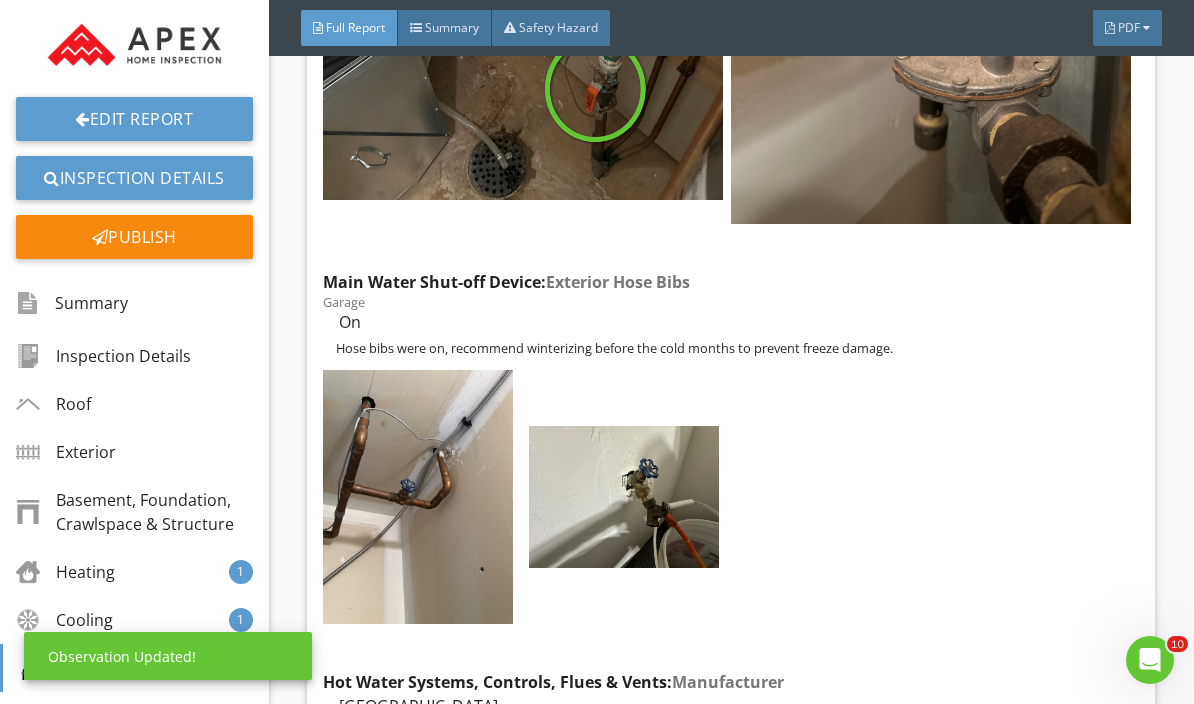 scroll, scrollTop: 128, scrollLeft: 0, axis: vertical 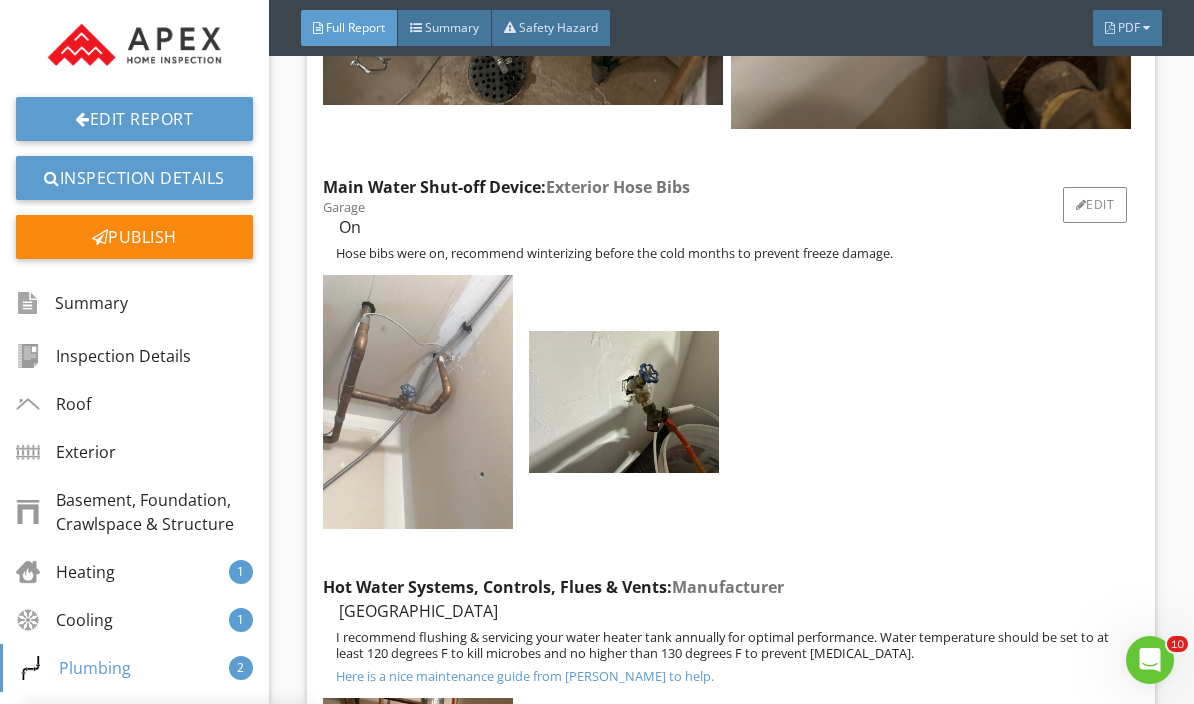 click at bounding box center (418, 401) 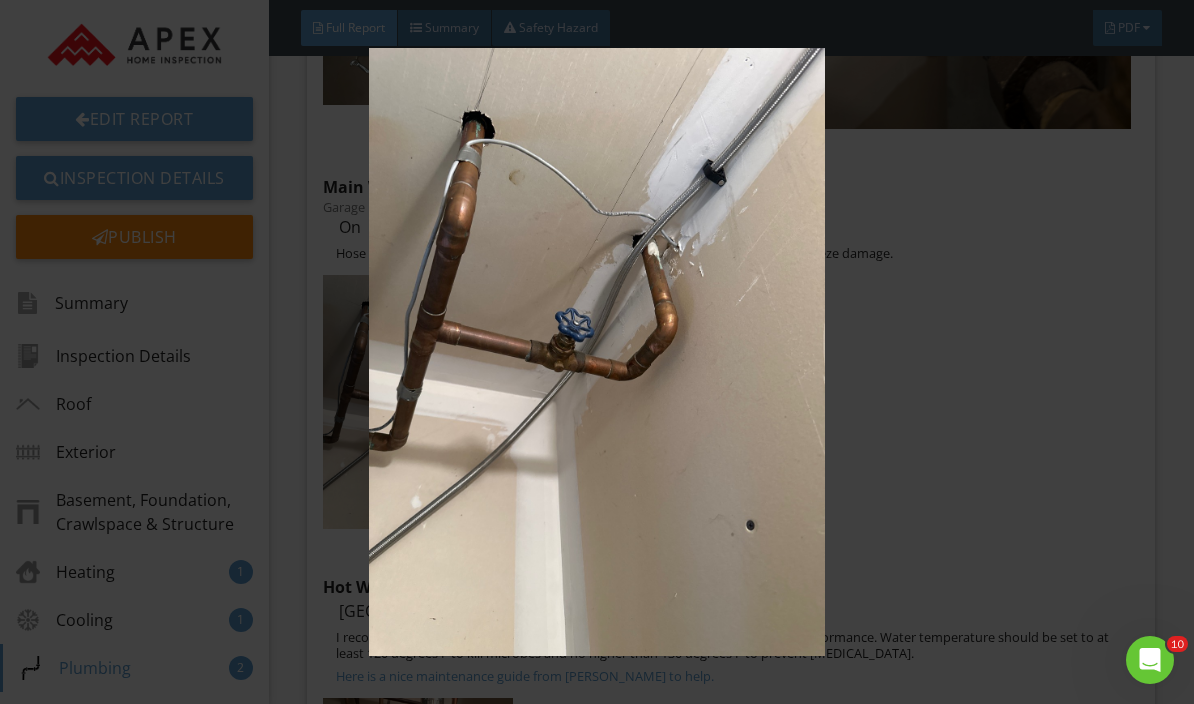 click at bounding box center [597, 352] 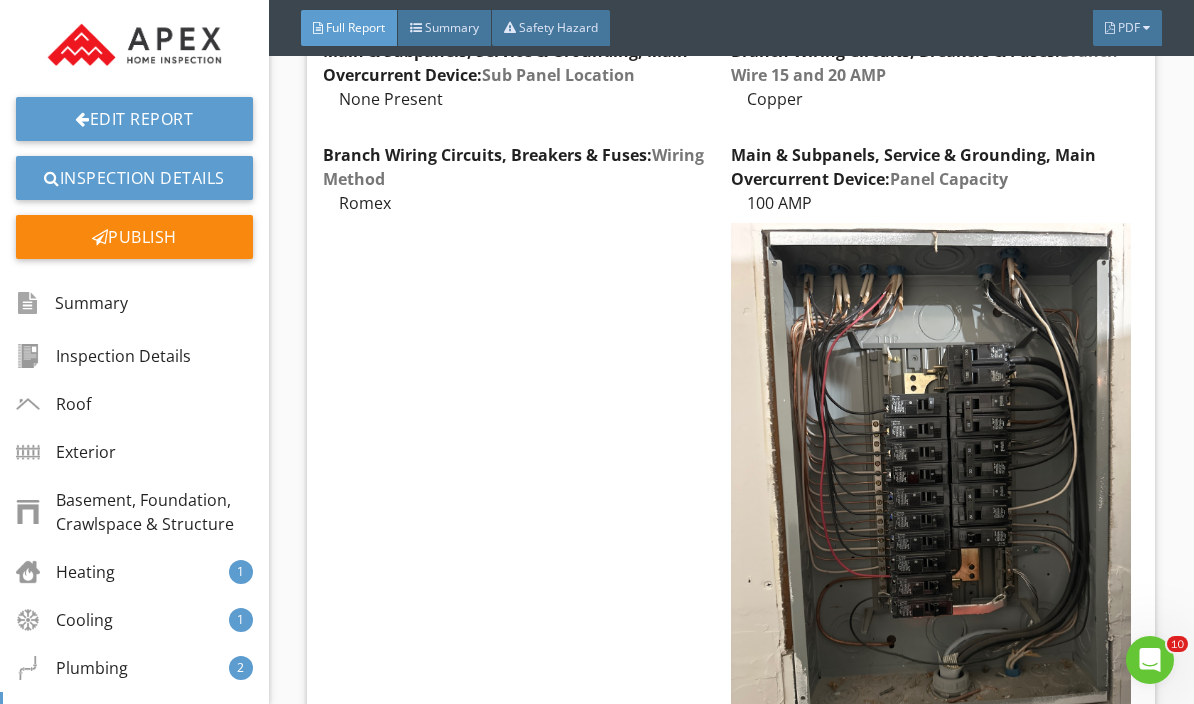 scroll, scrollTop: 9511, scrollLeft: 0, axis: vertical 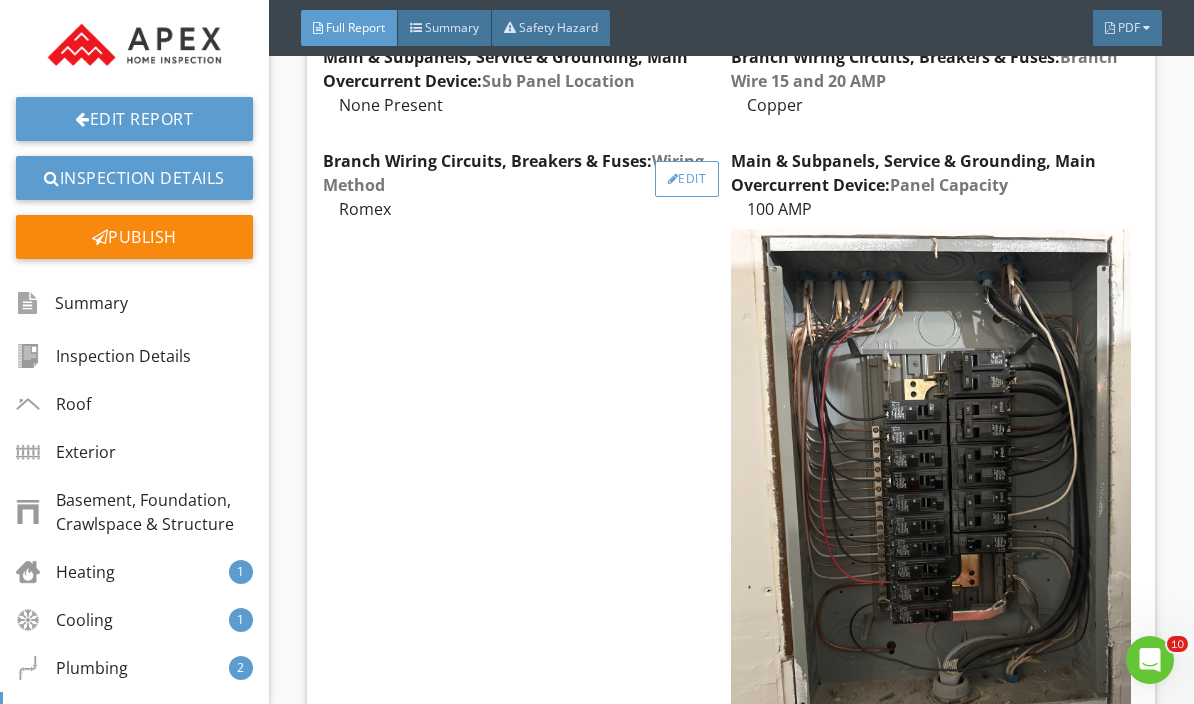 click on "Edit" at bounding box center (687, 179) 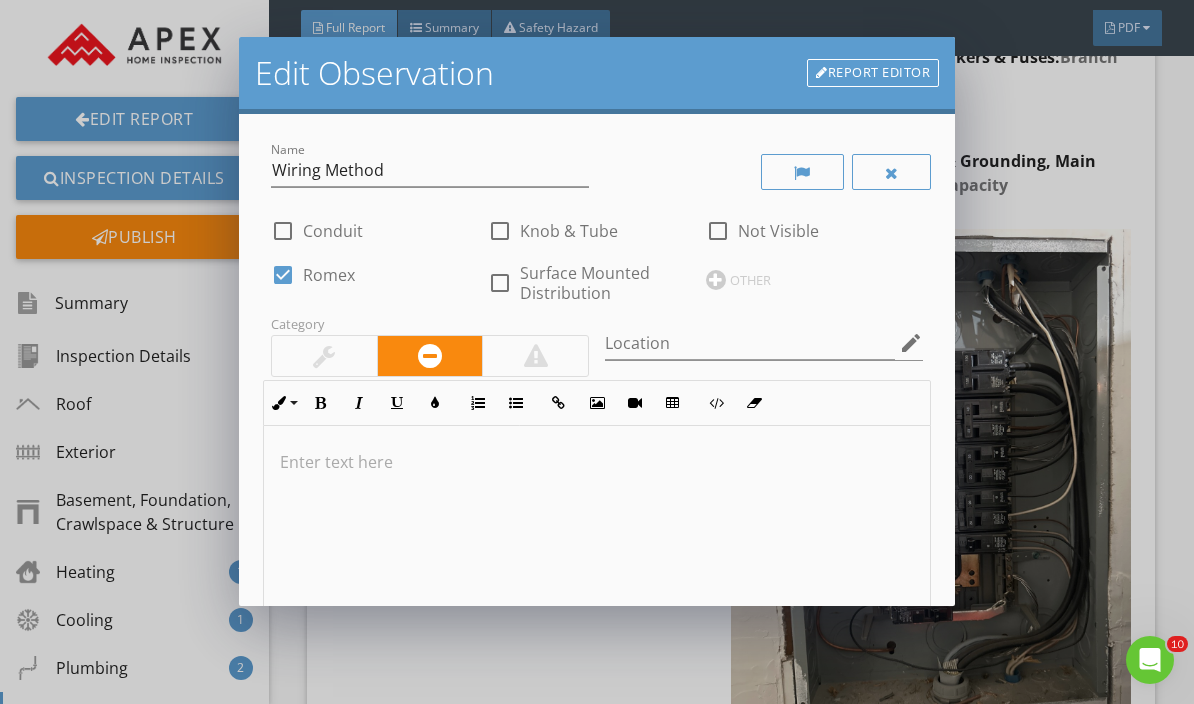 scroll, scrollTop: 0, scrollLeft: 0, axis: both 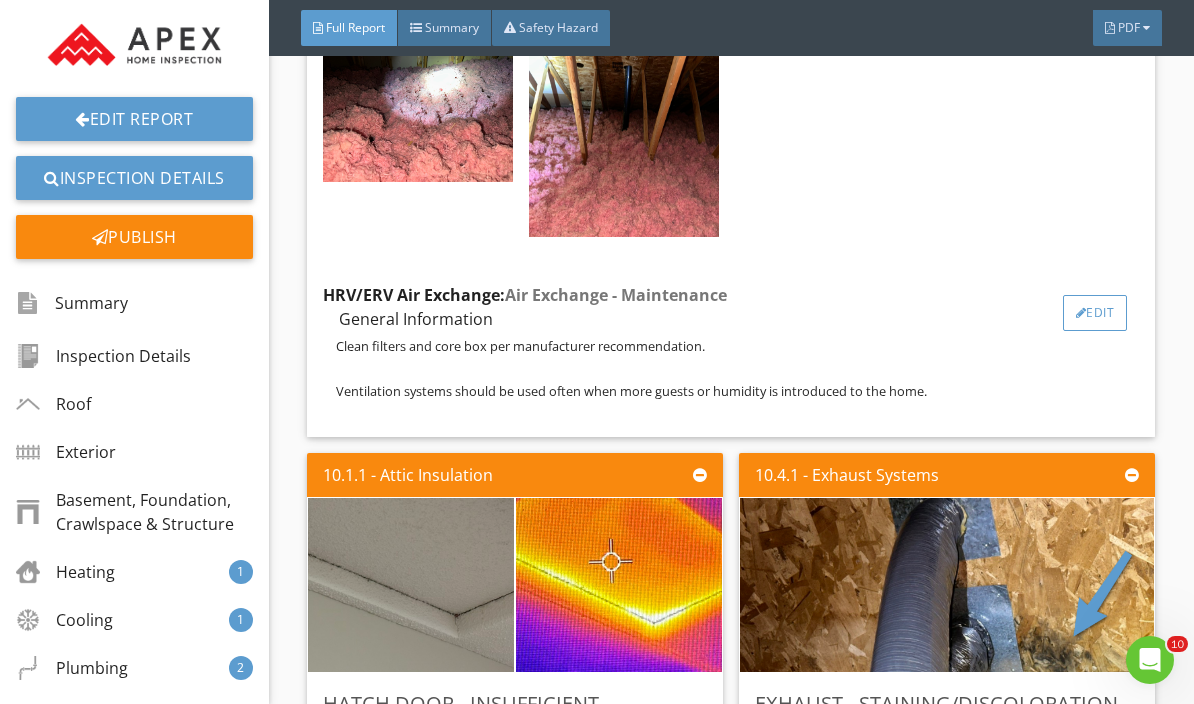 click on "Edit" at bounding box center (1095, 313) 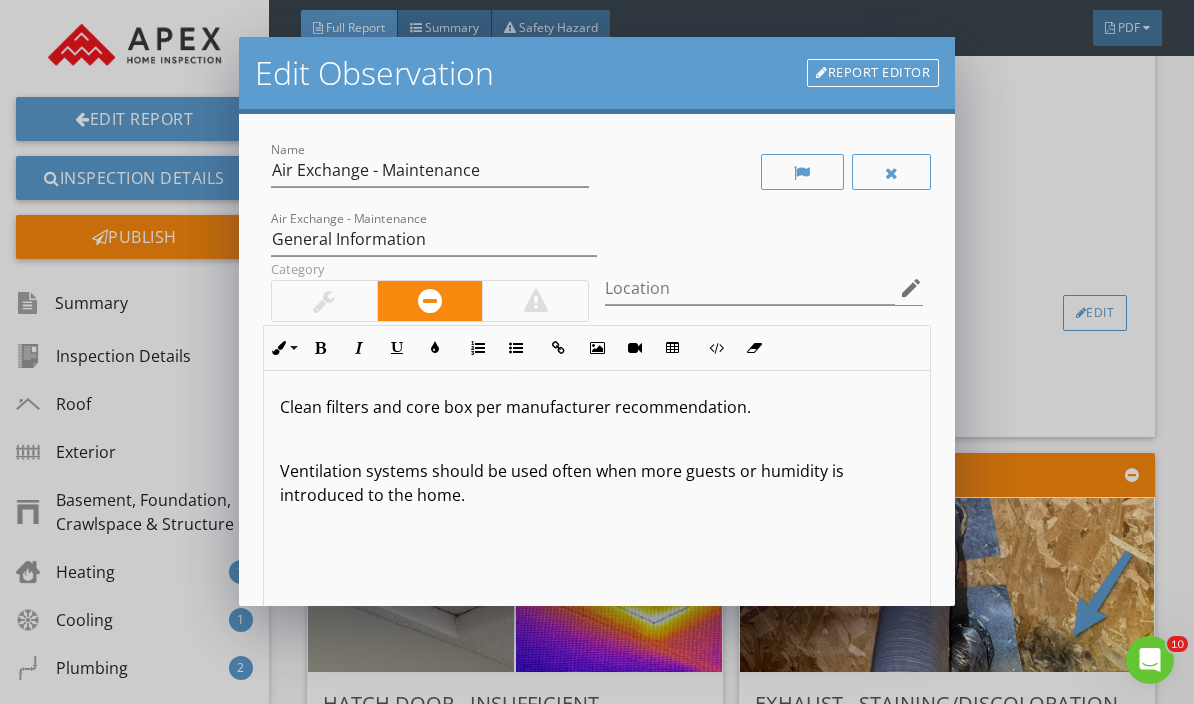 scroll, scrollTop: 0, scrollLeft: 0, axis: both 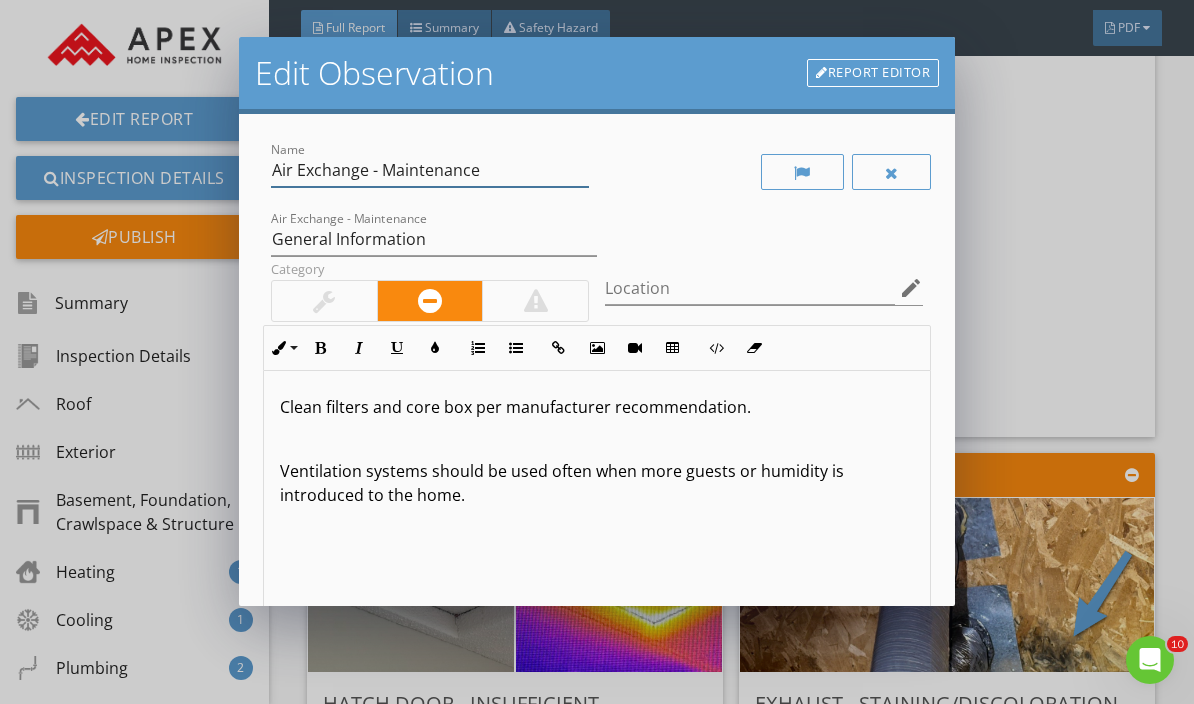 click on "Air Exchange - Maintenance" at bounding box center (430, 170) 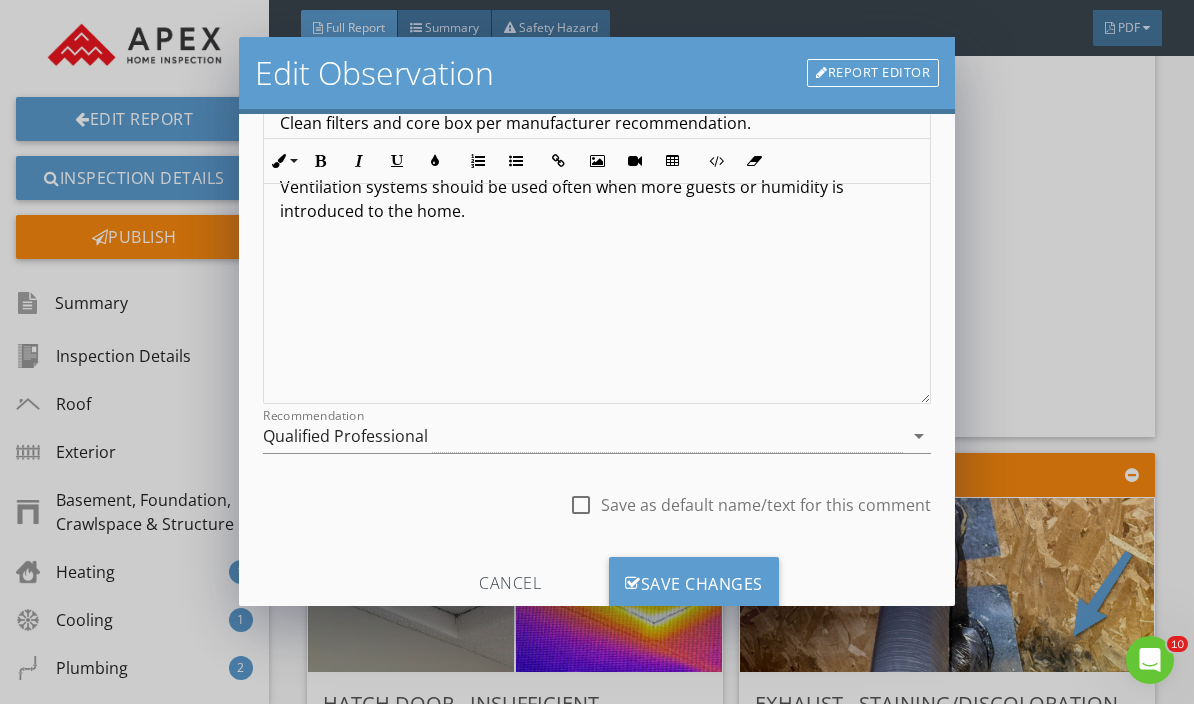 scroll, scrollTop: 282, scrollLeft: 0, axis: vertical 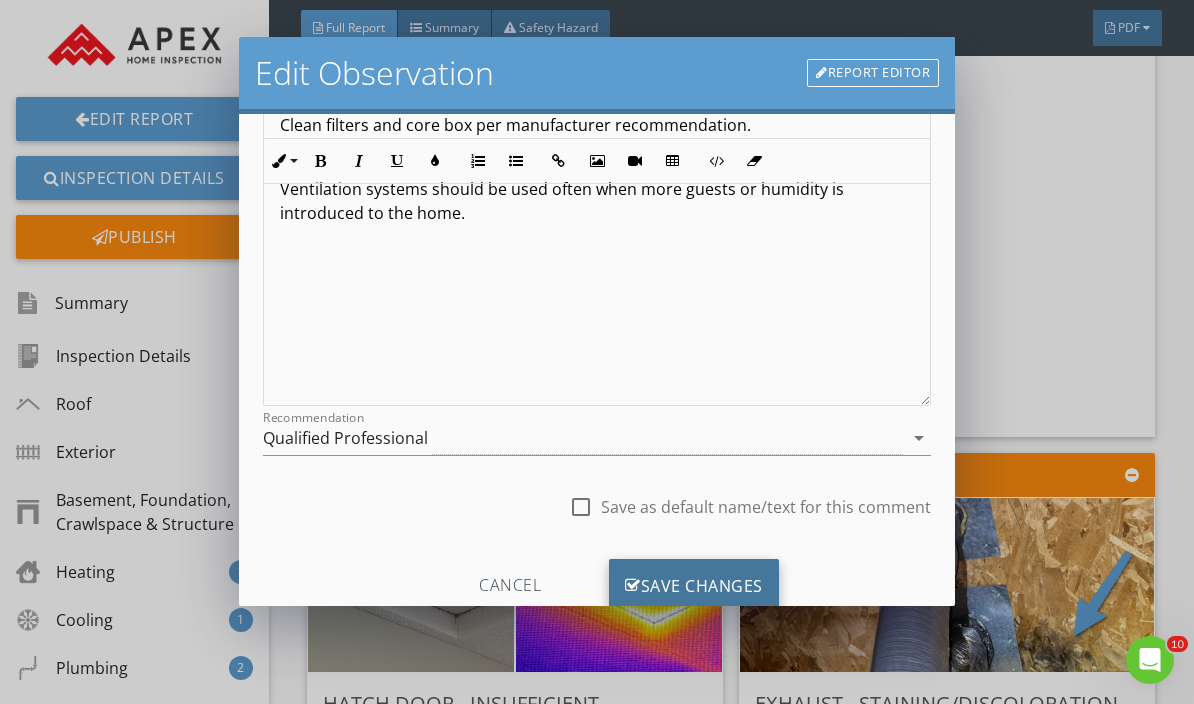 type on "Air Exchange - Maintenance if Present" 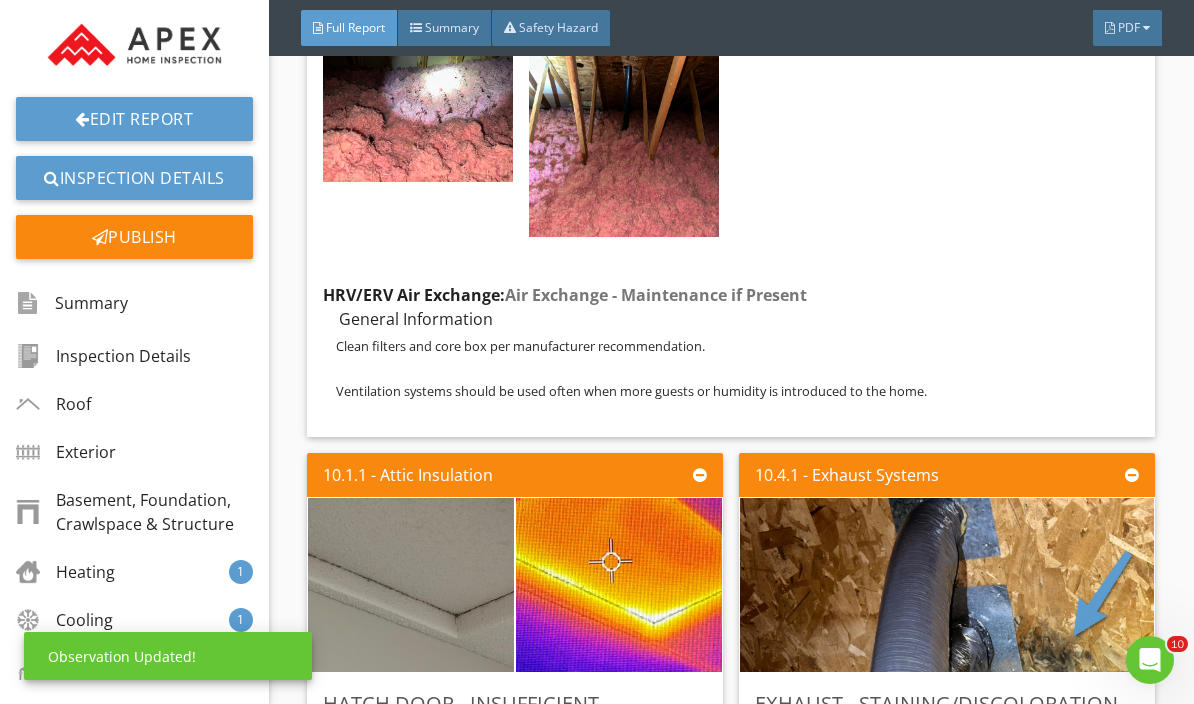 scroll, scrollTop: 45, scrollLeft: 0, axis: vertical 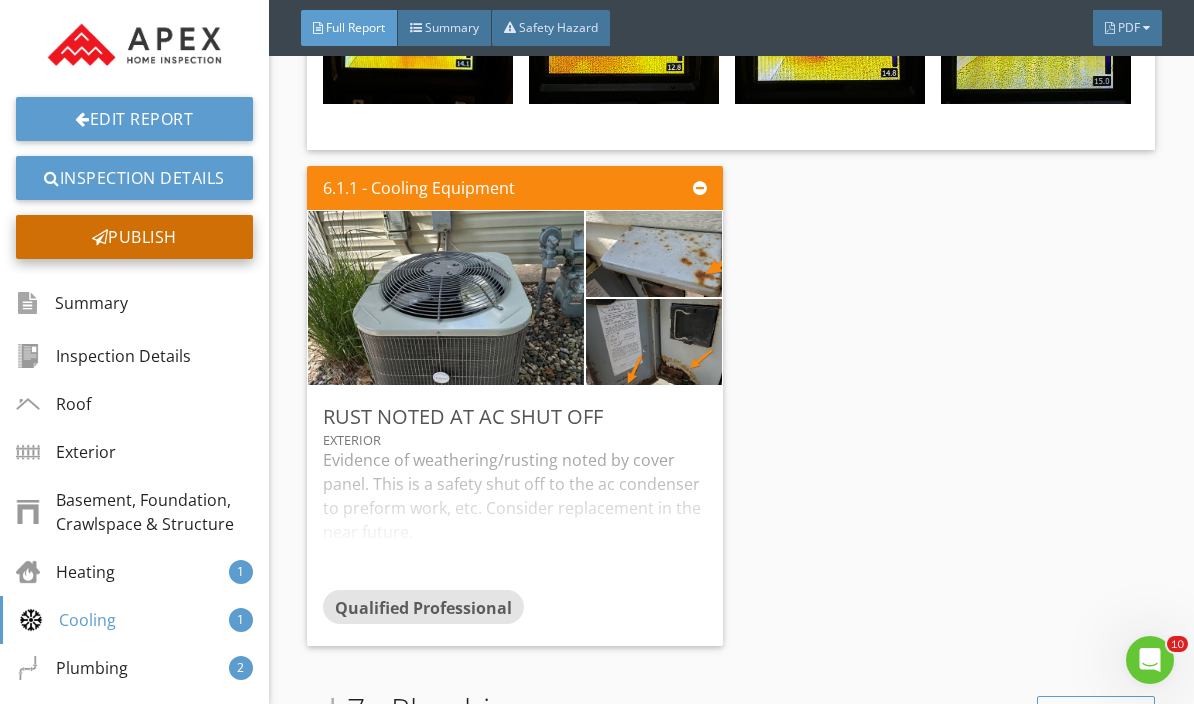 click on "Publish" at bounding box center [134, 237] 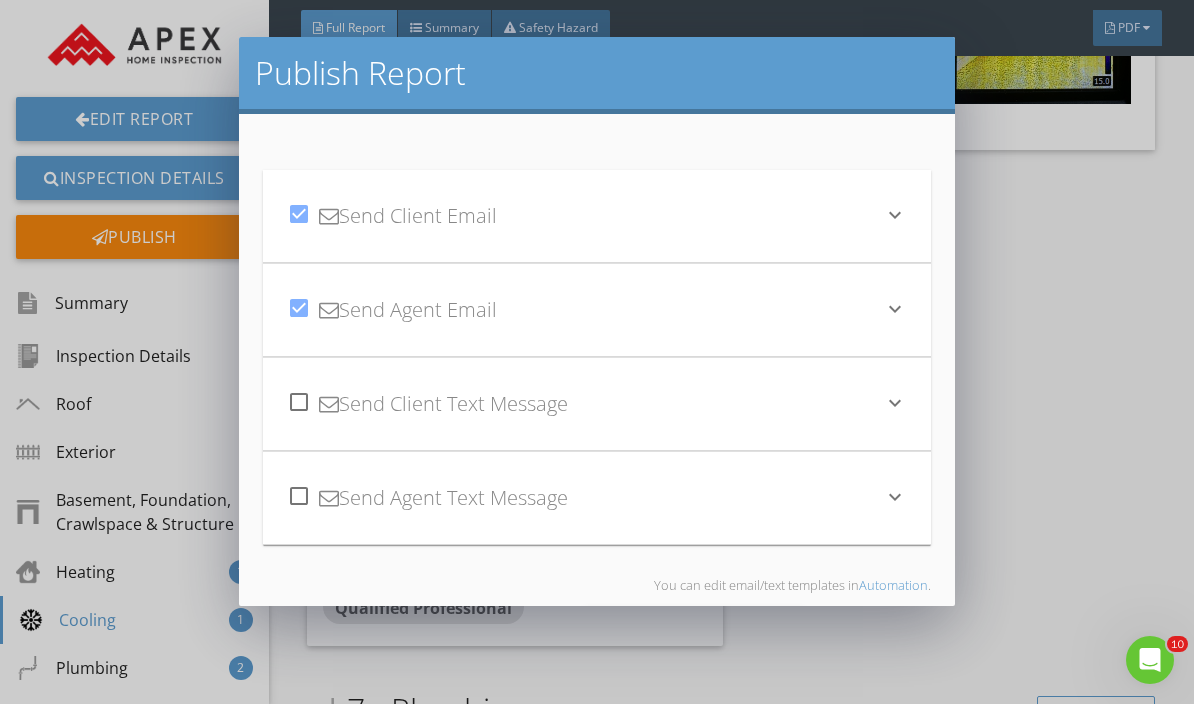 click on "check_box_outline_blank
Send Agent Text Message
keyboard_arrow_down" at bounding box center [597, 498] 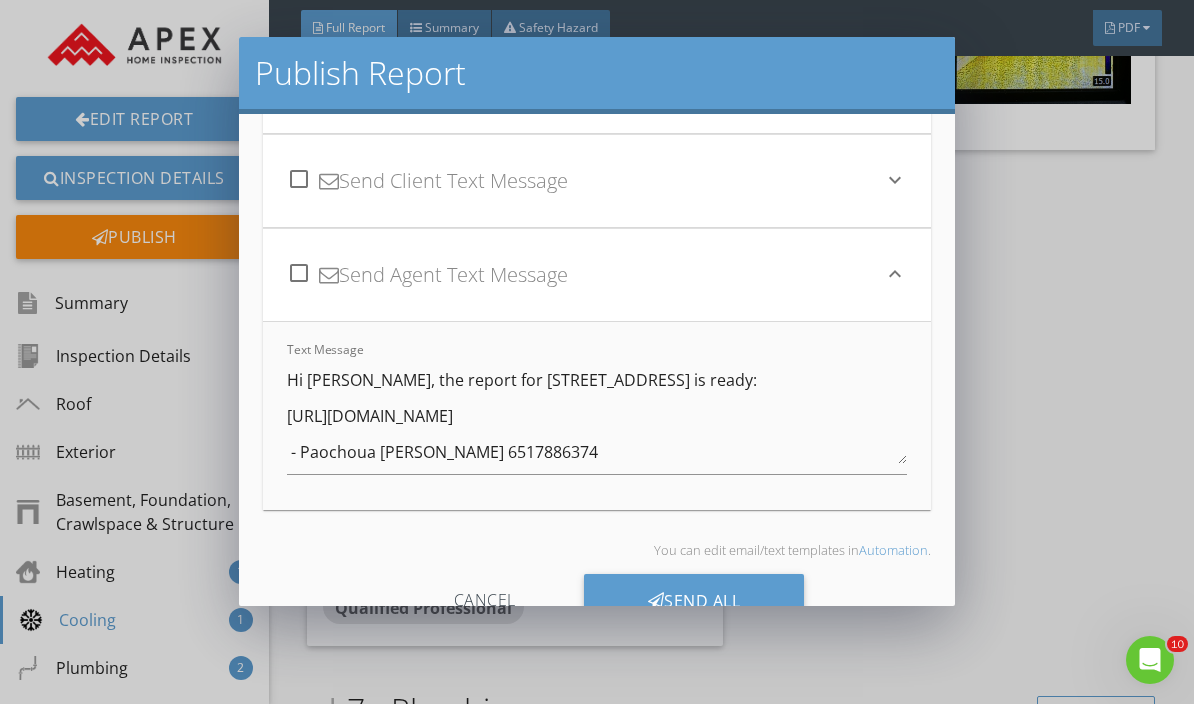 scroll, scrollTop: 222, scrollLeft: 0, axis: vertical 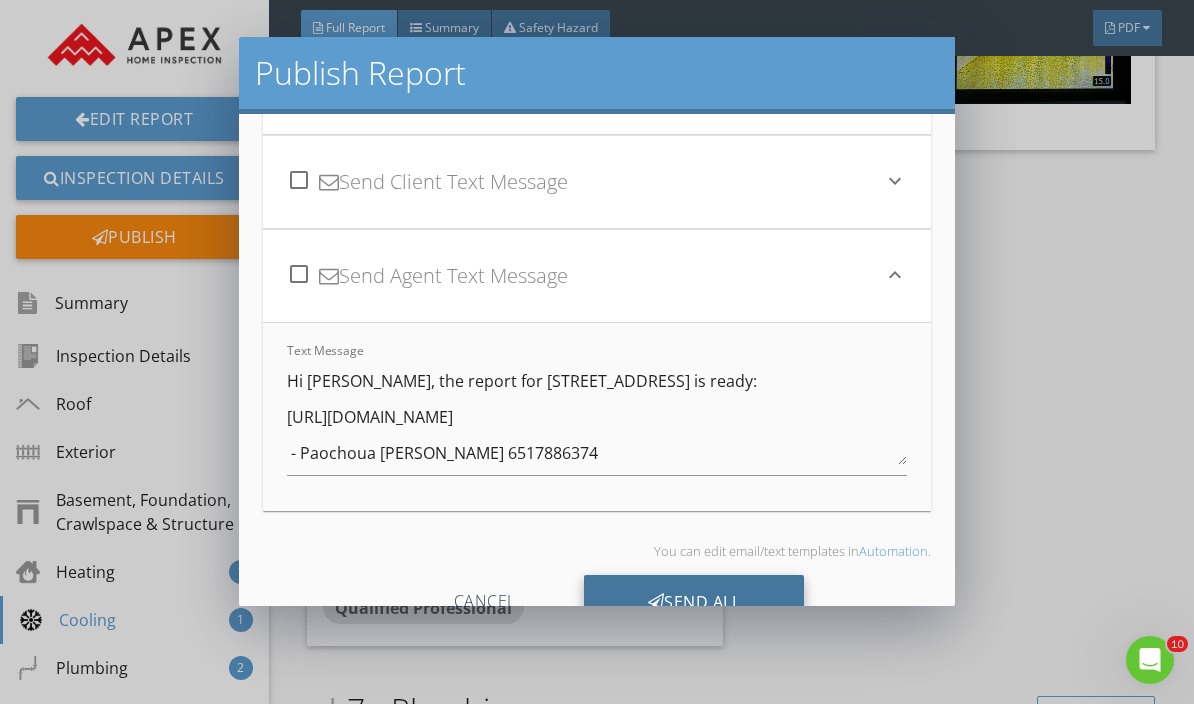 click on "Send All" at bounding box center (694, 602) 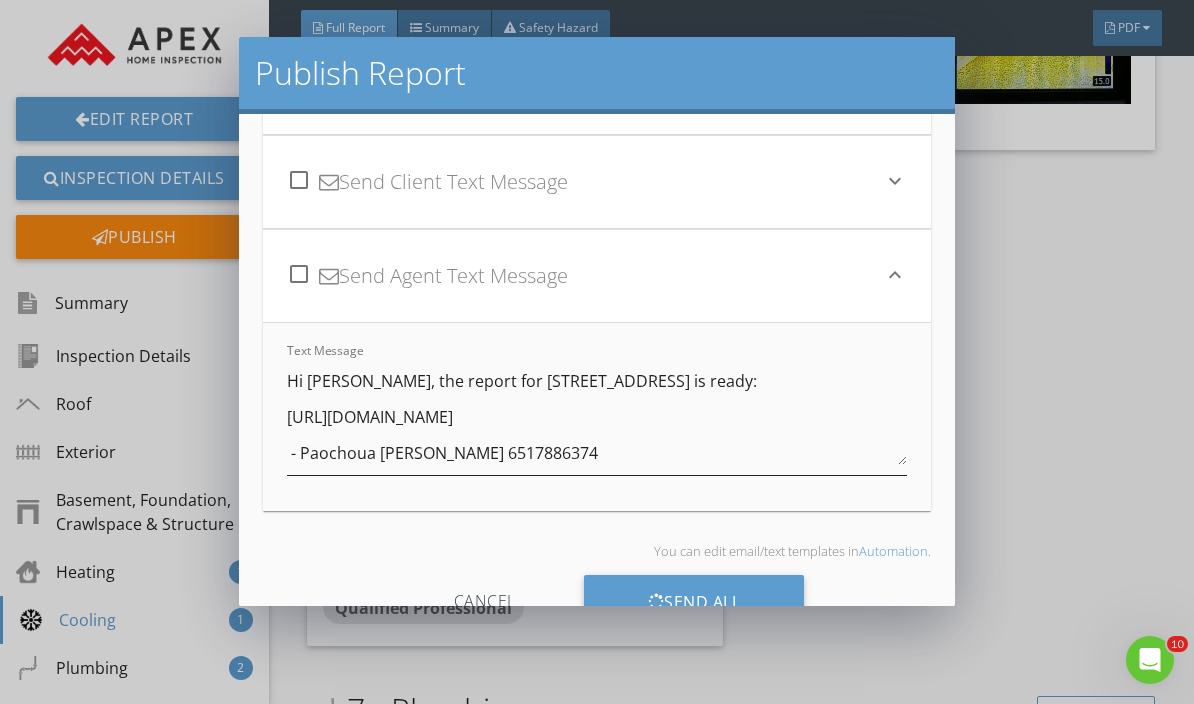 click on "Hi Monica, the report for 8861 Spring Ln is ready:
https://app.spectora.com/u/HpFPLCl
- Paochoua Ethan Vang 6517886374" at bounding box center (597, 415) 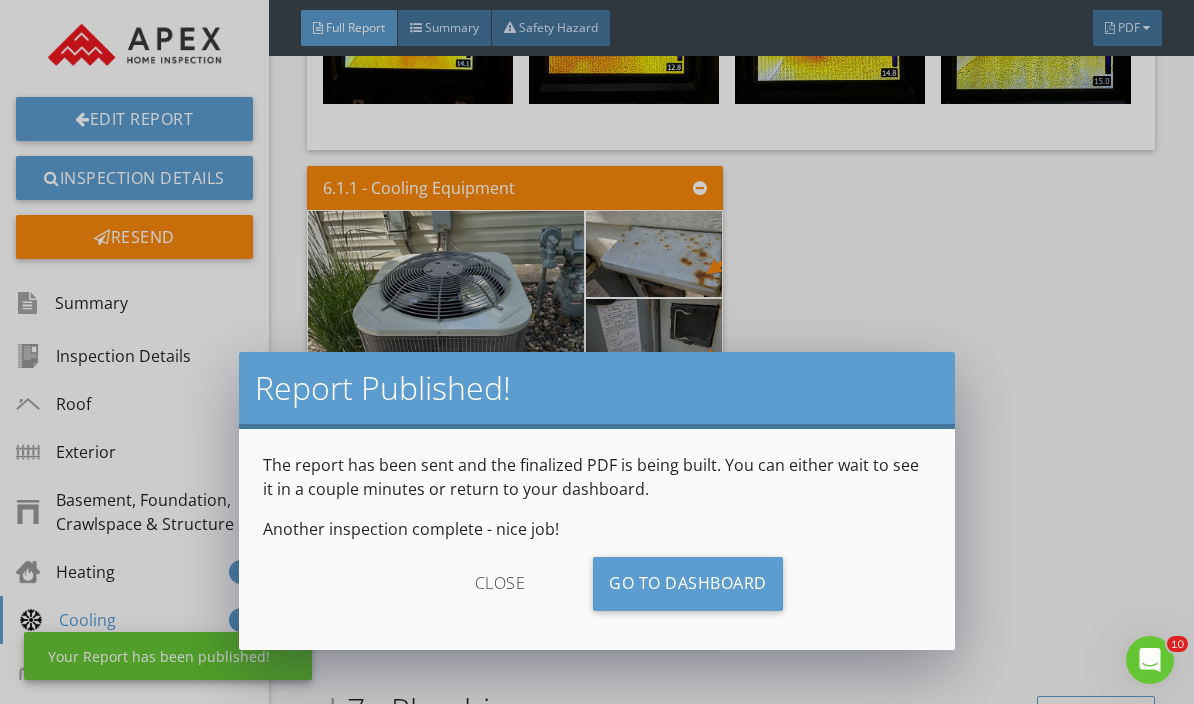 scroll, scrollTop: 0, scrollLeft: 0, axis: both 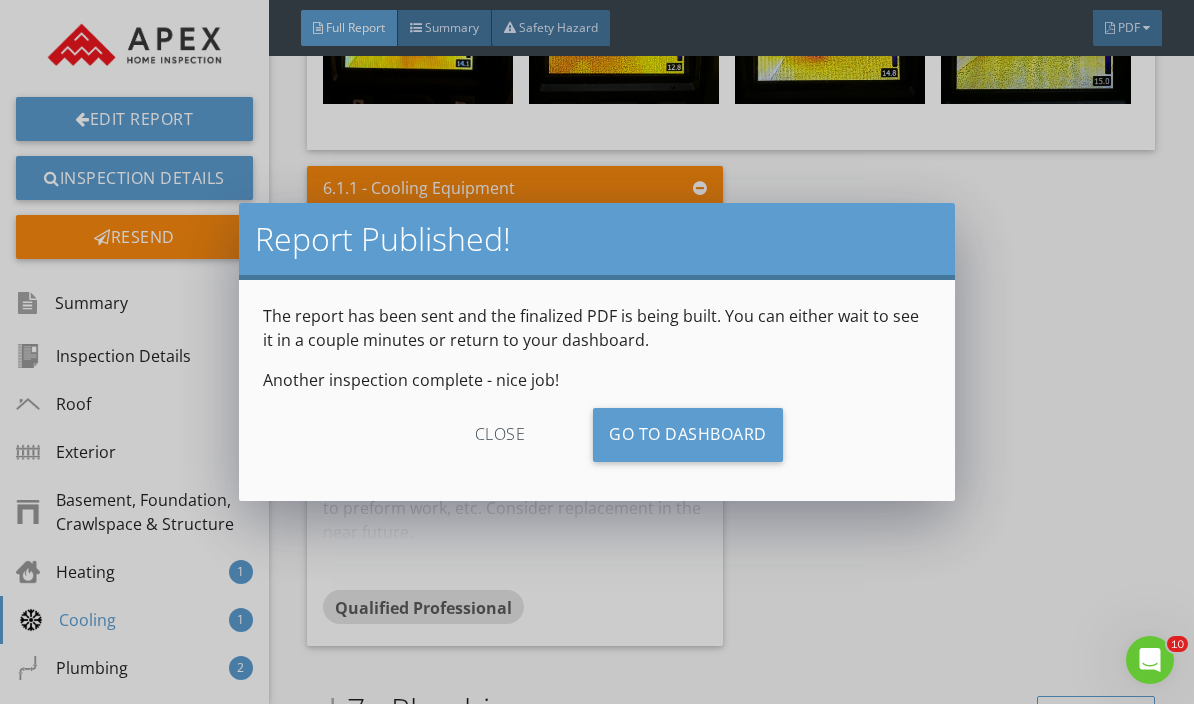 click on "close" at bounding box center (500, 435) 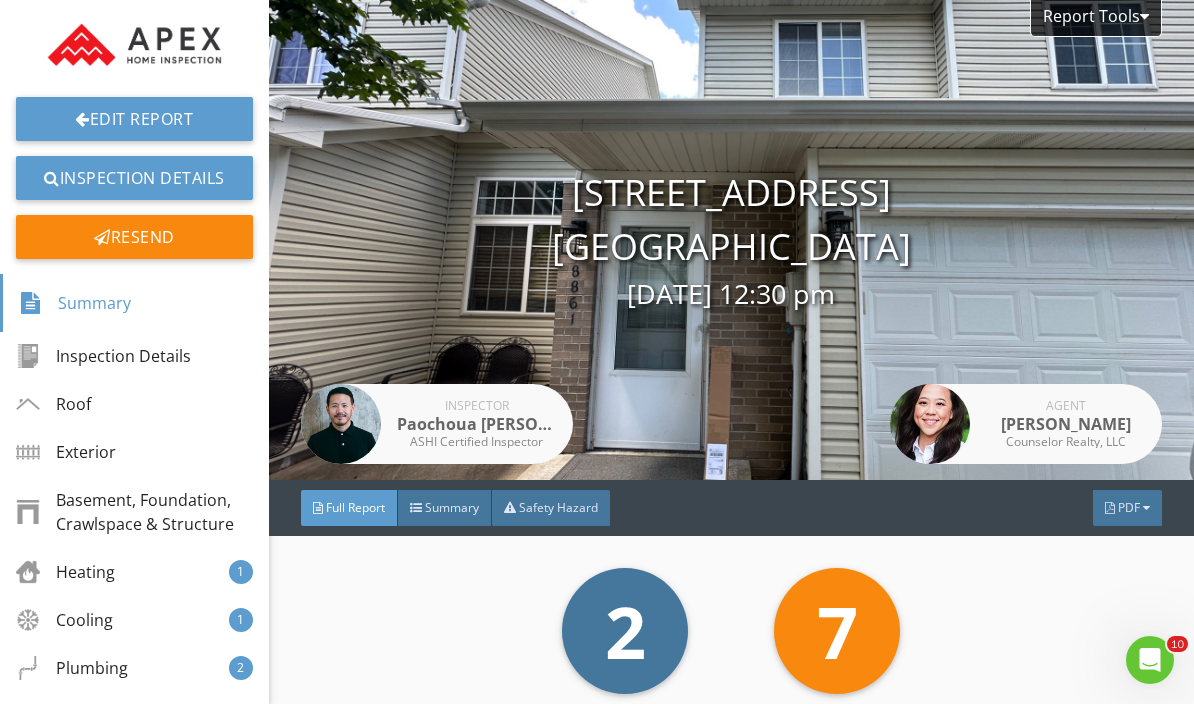 scroll, scrollTop: 0, scrollLeft: 0, axis: both 